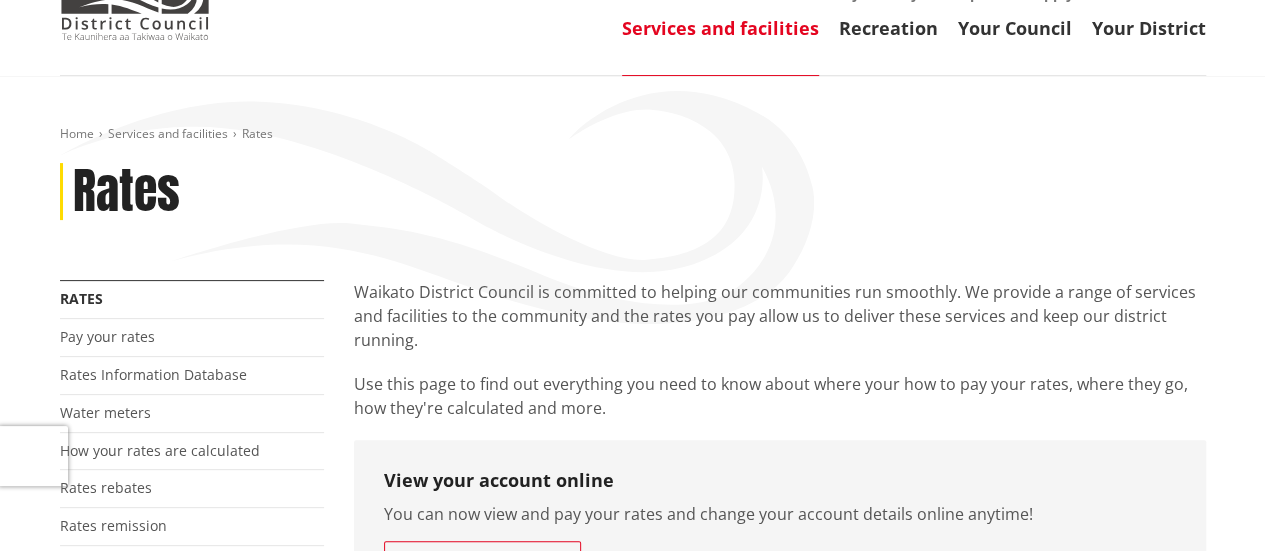 scroll, scrollTop: 0, scrollLeft: 0, axis: both 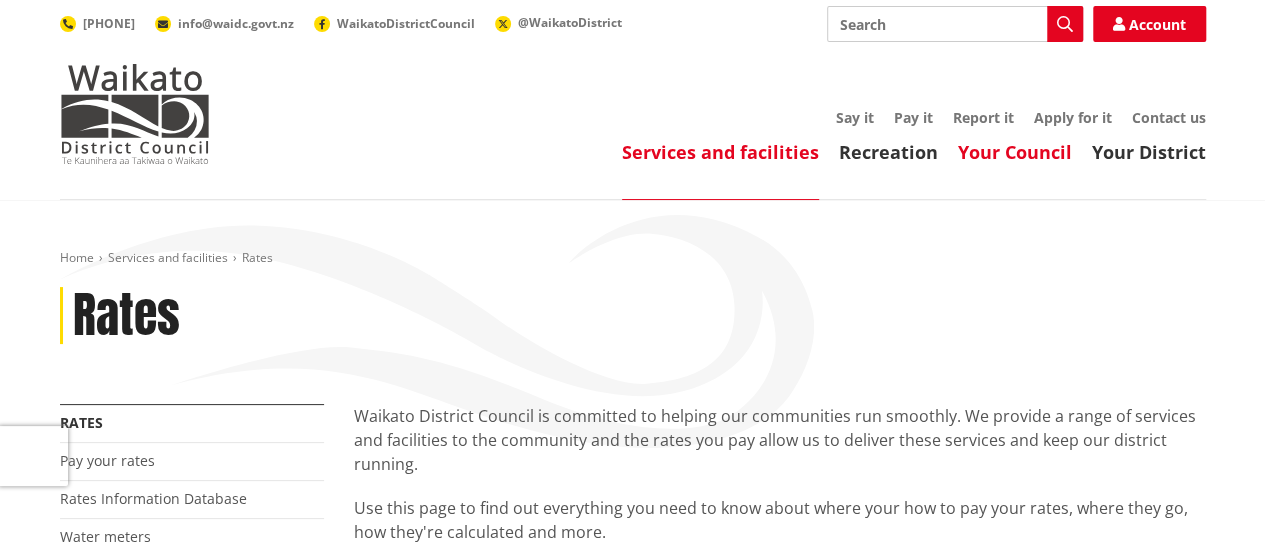 click on "Your Council" at bounding box center (1015, 152) 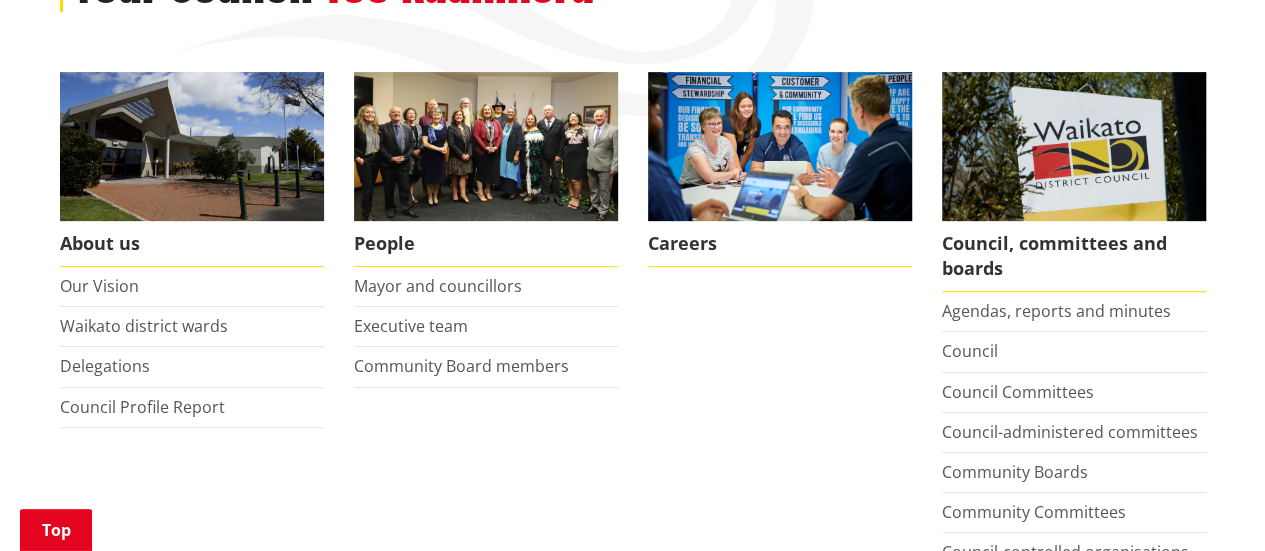 scroll, scrollTop: 350, scrollLeft: 0, axis: vertical 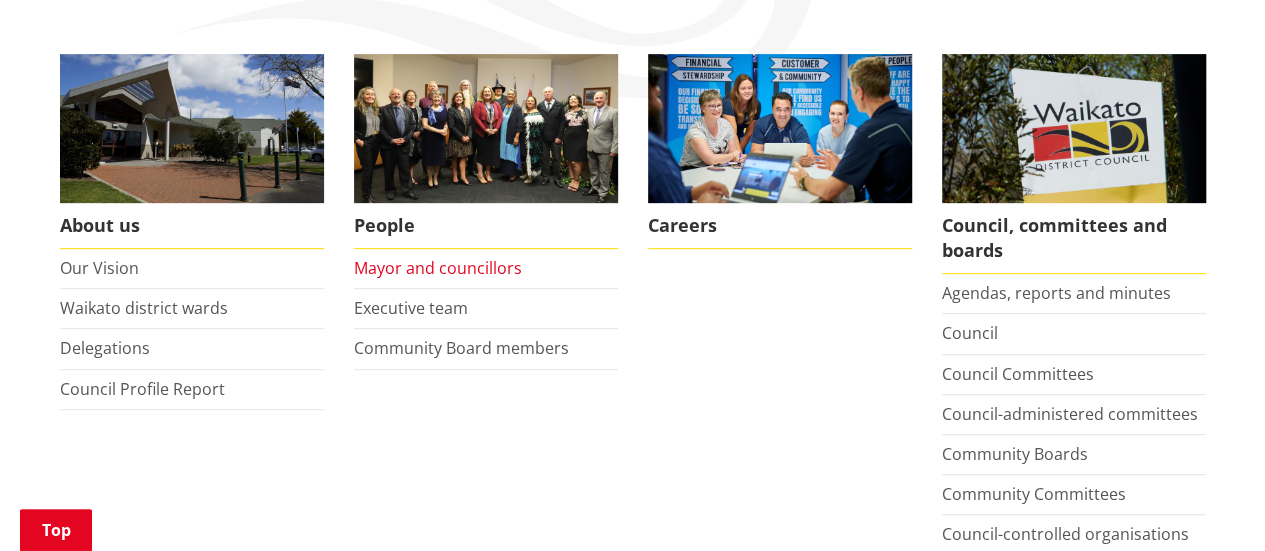 click on "Mayor and councillors" at bounding box center [438, 268] 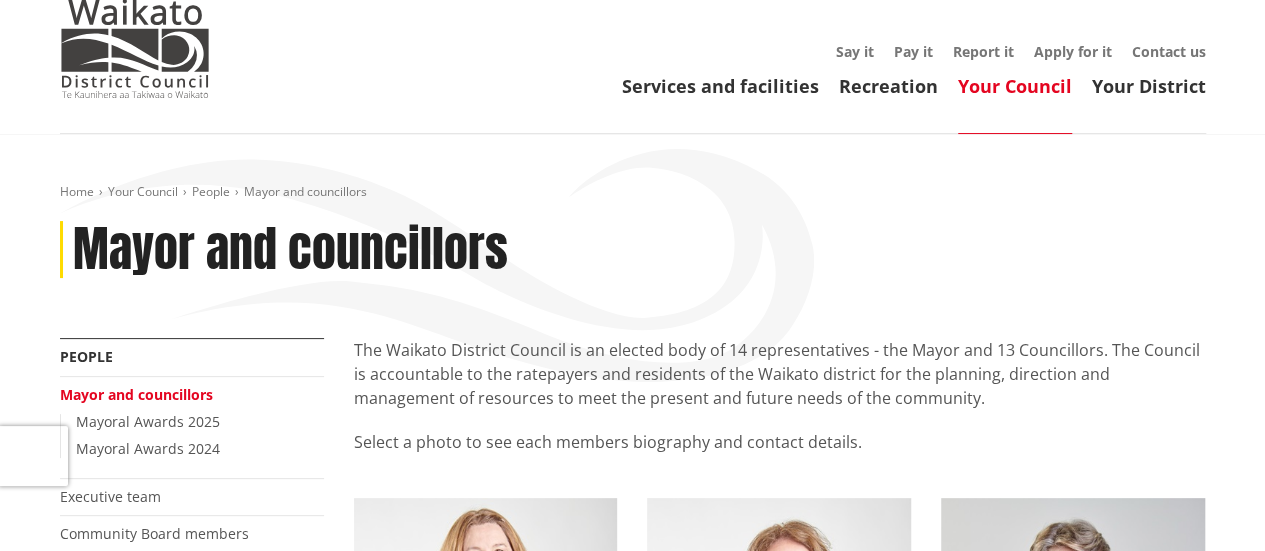 scroll, scrollTop: 0, scrollLeft: 0, axis: both 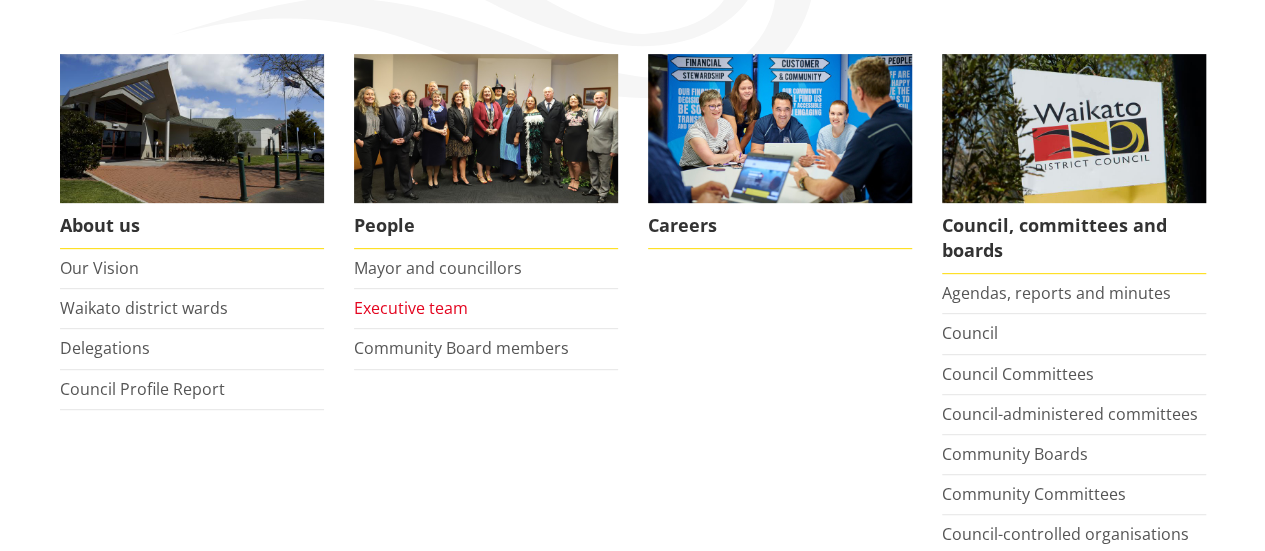 click on "Executive team" at bounding box center [411, 308] 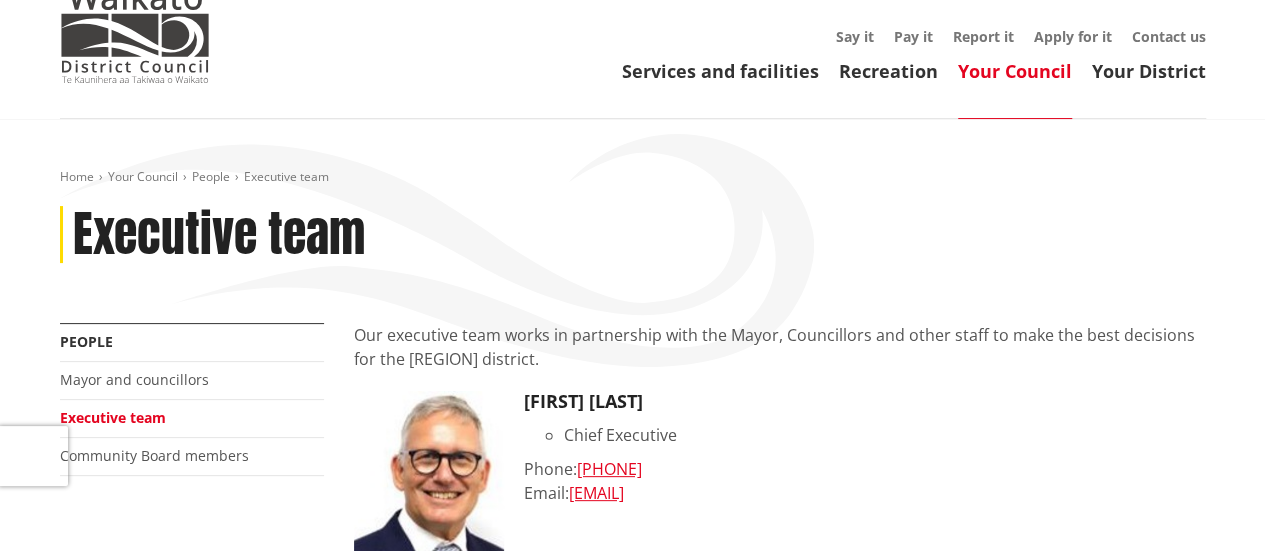 scroll, scrollTop: 0, scrollLeft: 0, axis: both 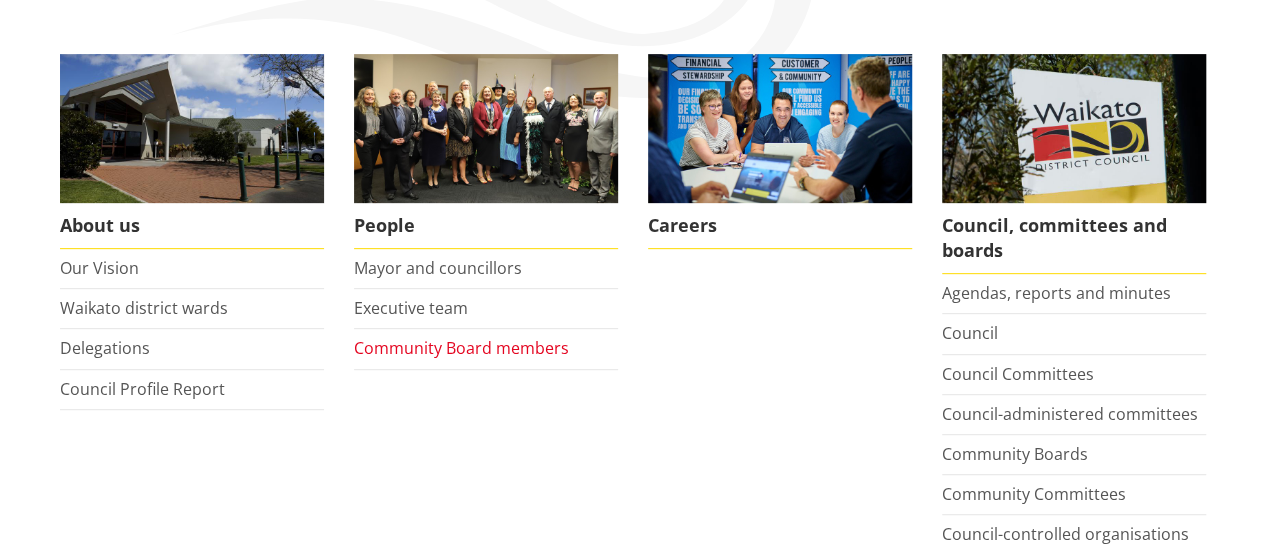 click on "Community Board members" at bounding box center (461, 348) 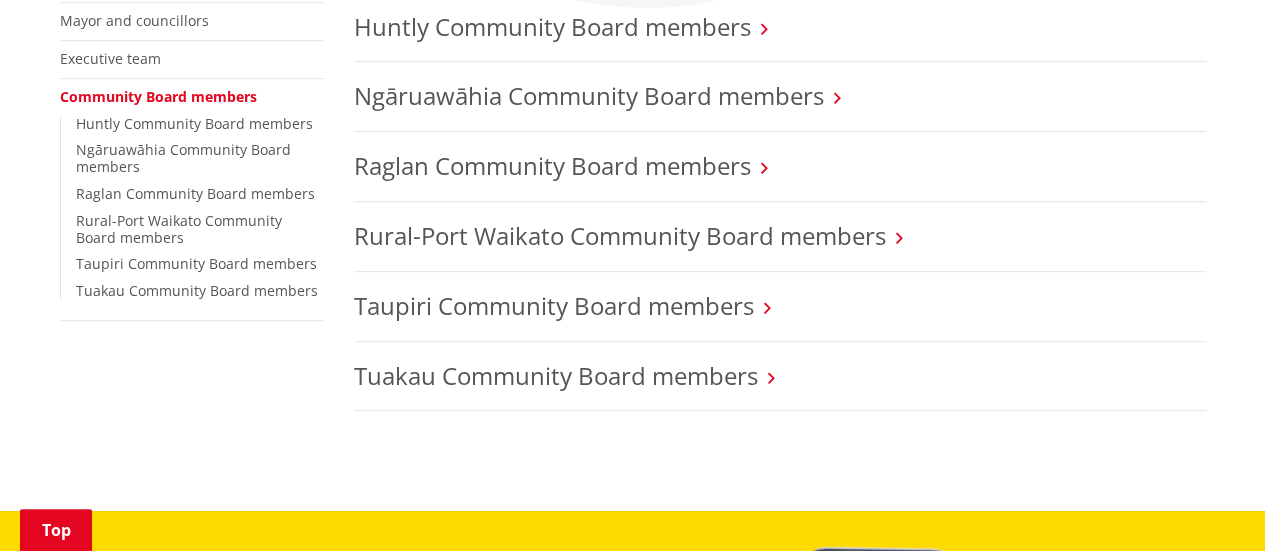 scroll, scrollTop: 466, scrollLeft: 0, axis: vertical 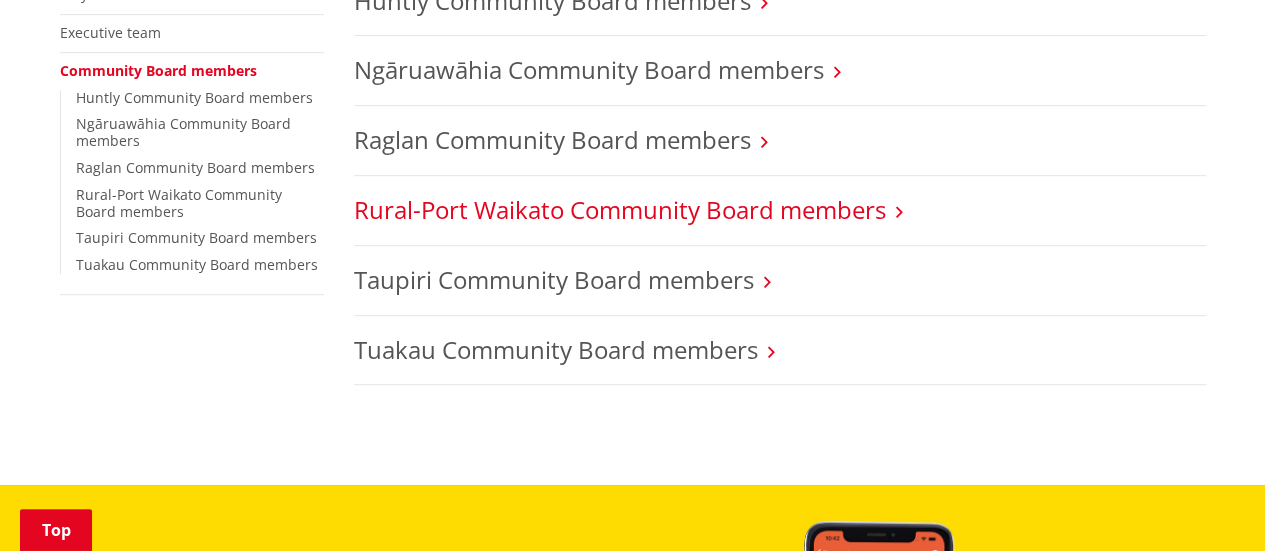 click on "Rural-Port Waikato Community Board members" at bounding box center [620, 209] 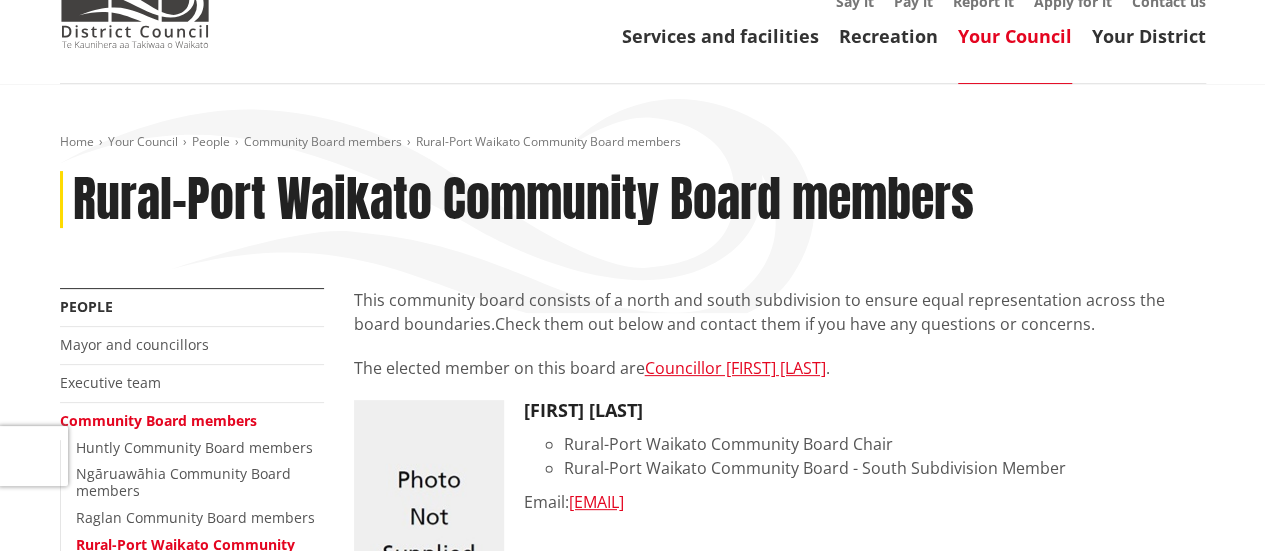 scroll, scrollTop: 0, scrollLeft: 0, axis: both 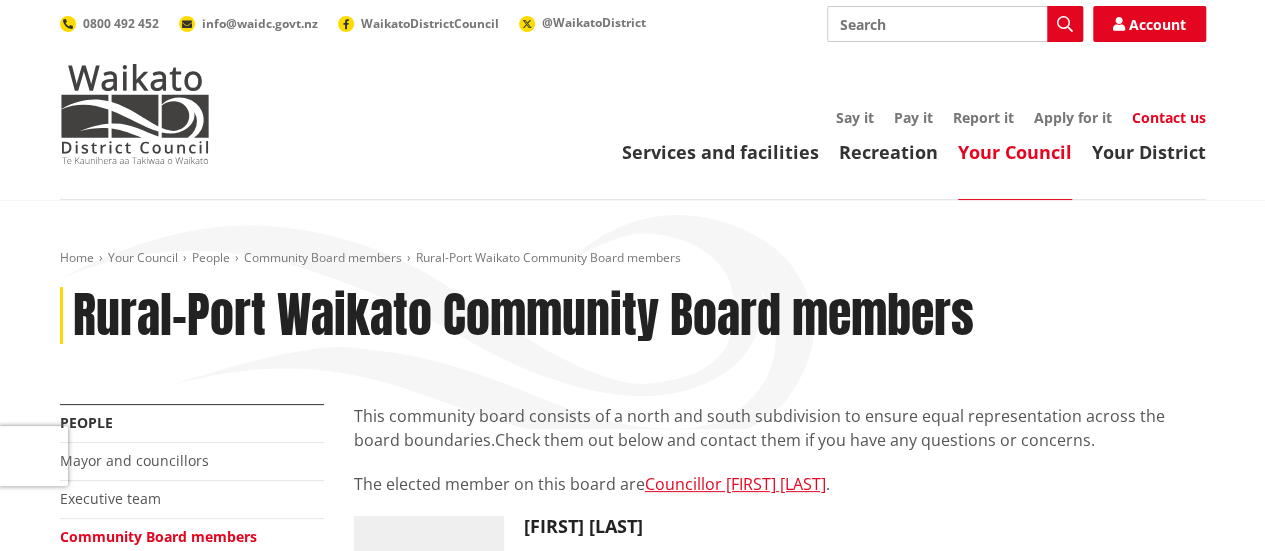 click on "Contact us" at bounding box center [1169, 117] 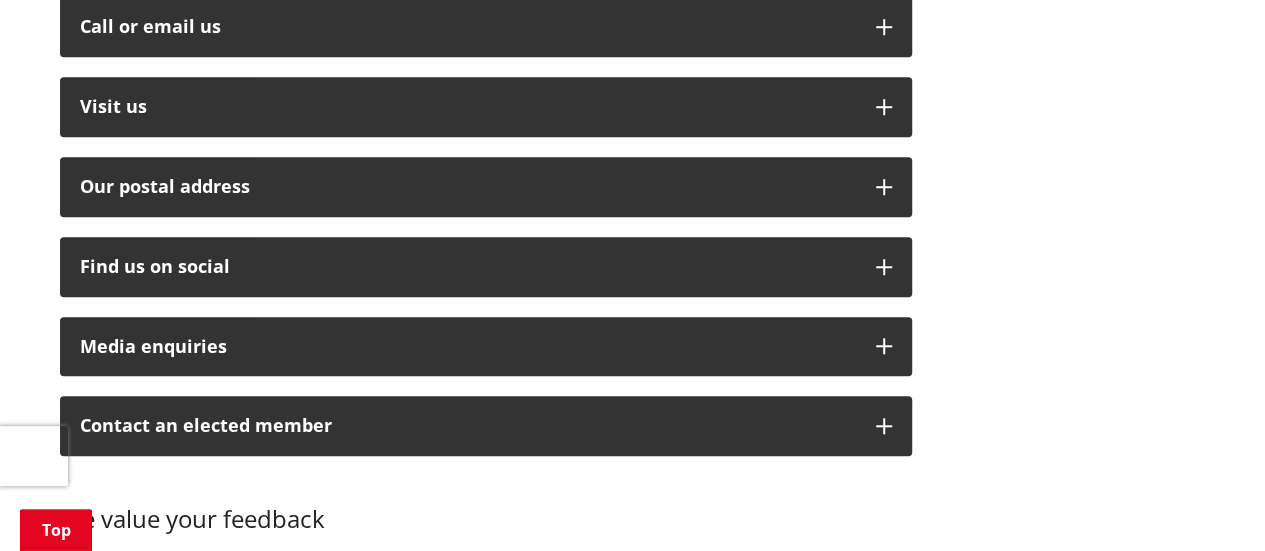 scroll, scrollTop: 700, scrollLeft: 0, axis: vertical 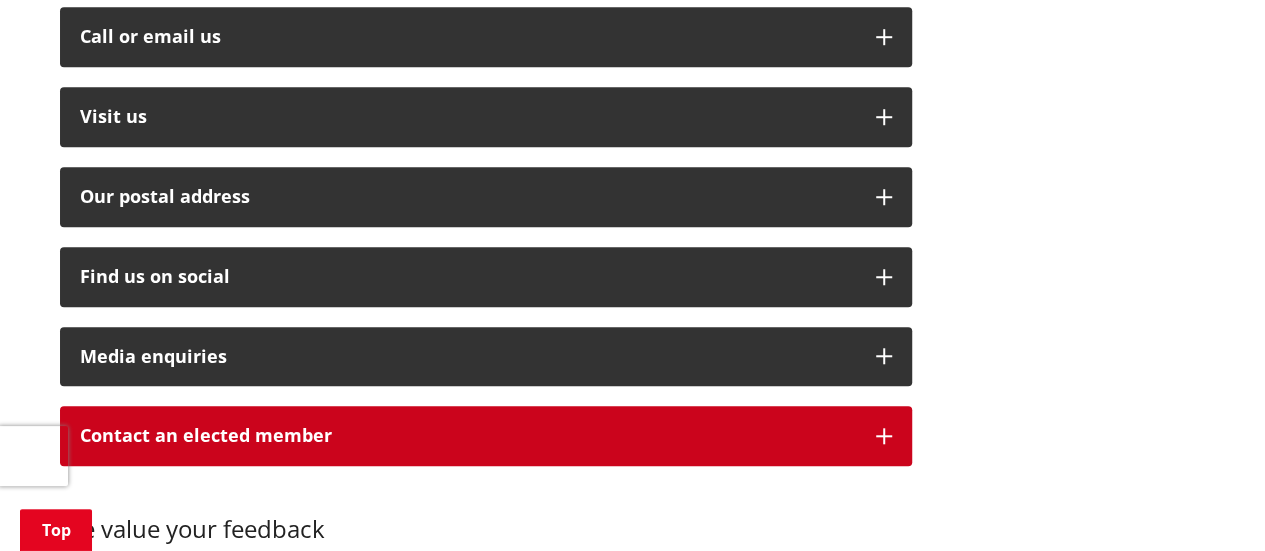 click on "Contact an elected member" at bounding box center (468, 436) 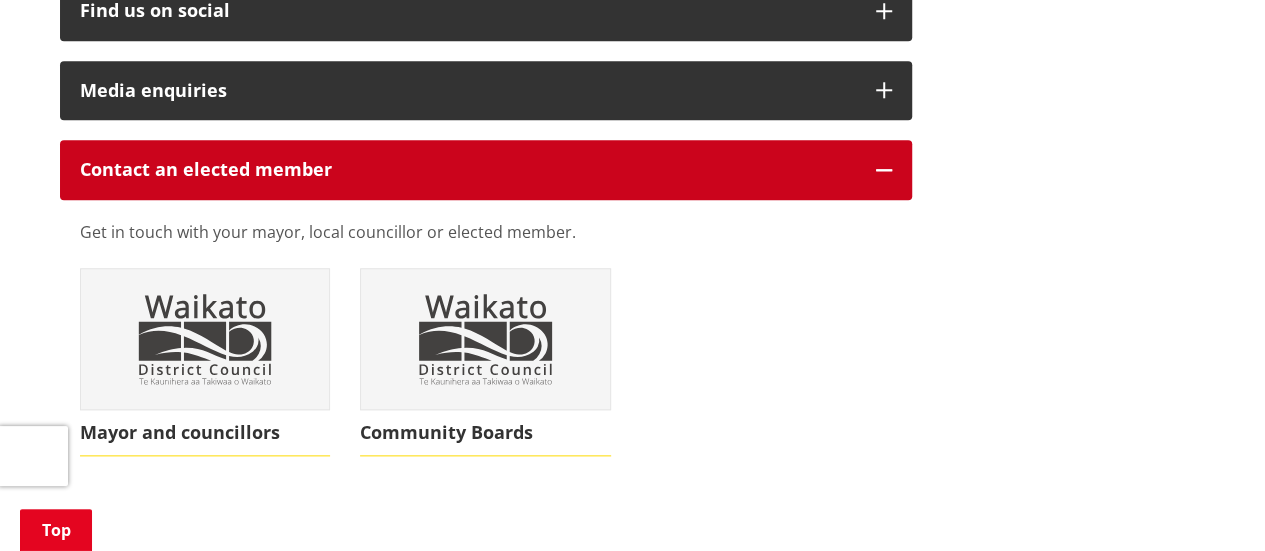 scroll, scrollTop: 1050, scrollLeft: 0, axis: vertical 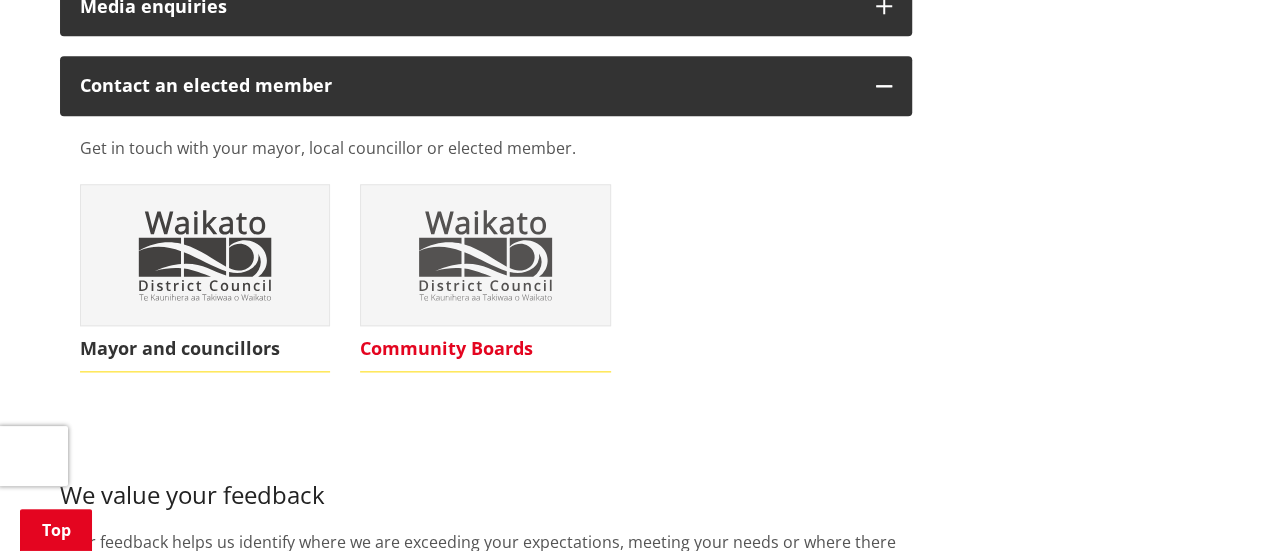 click at bounding box center [485, 255] 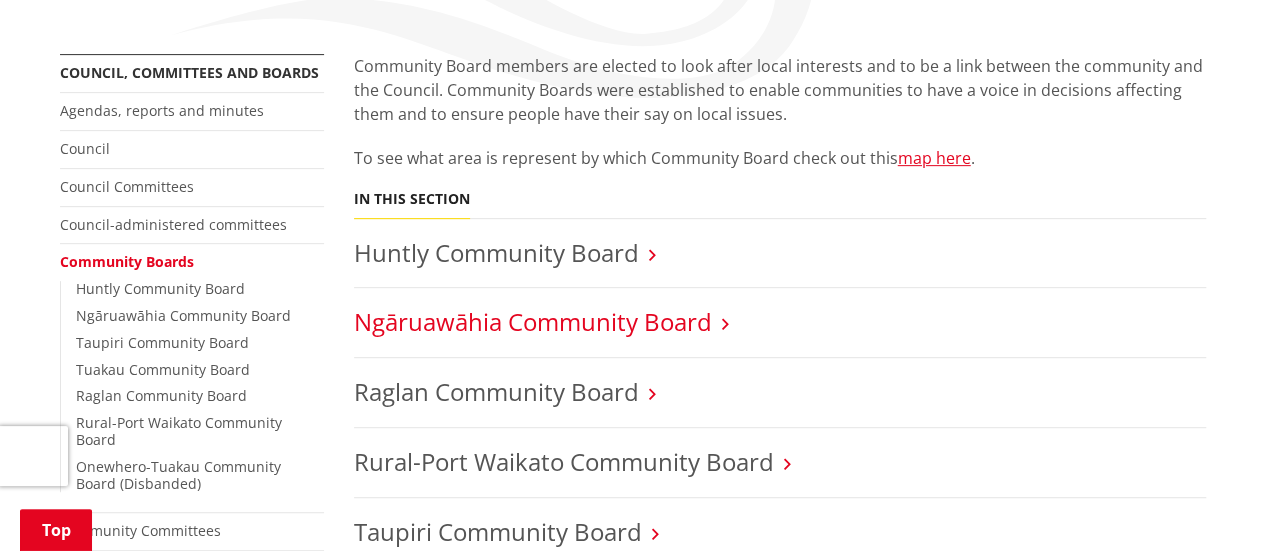 scroll, scrollTop: 466, scrollLeft: 0, axis: vertical 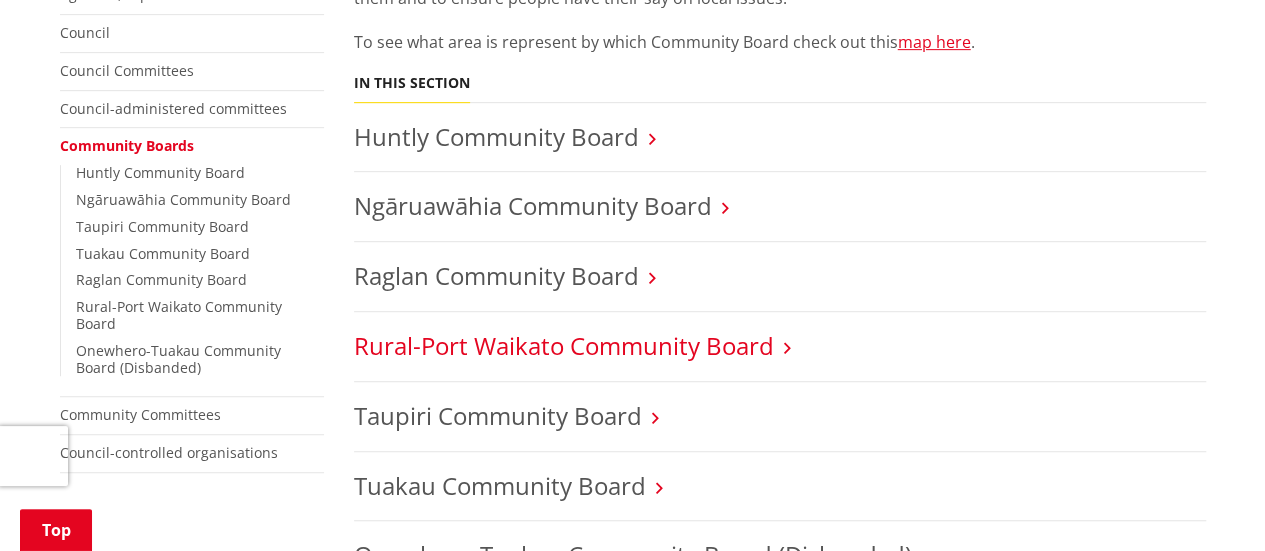 click on "Rural-Port Waikato Community Board" at bounding box center [564, 345] 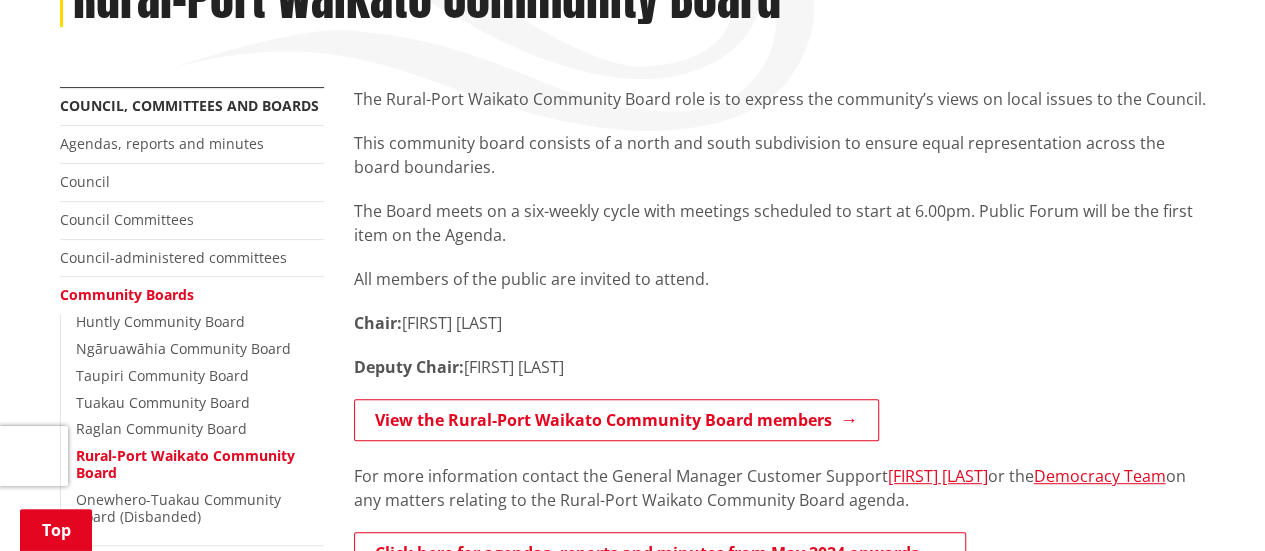 scroll, scrollTop: 350, scrollLeft: 0, axis: vertical 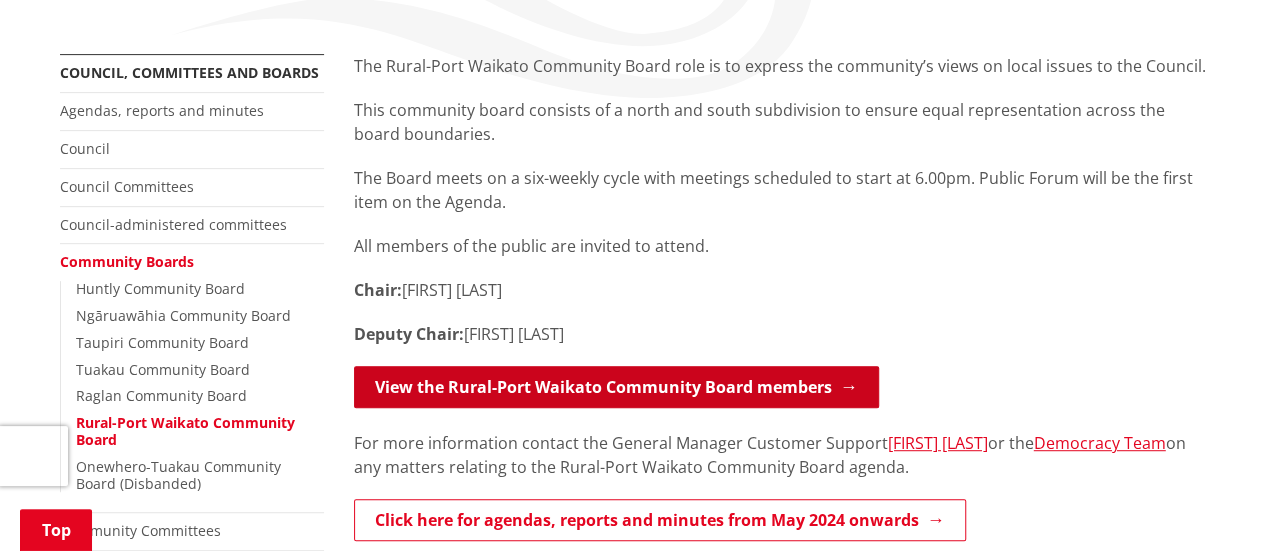 click on "View the Rural-Port Waikato Community Board members" at bounding box center (616, 387) 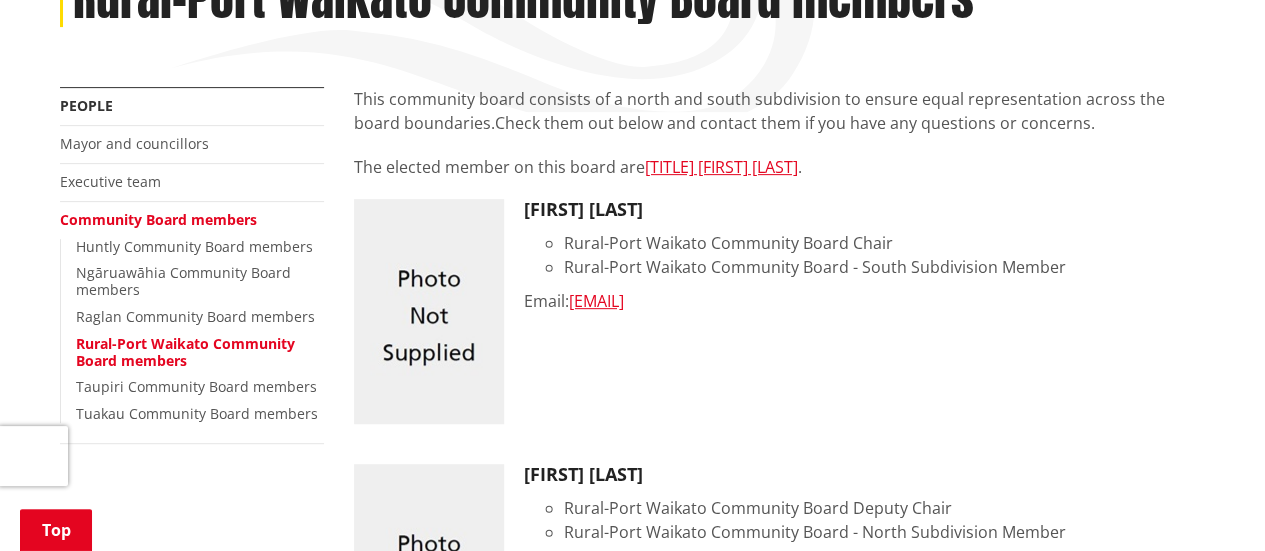 scroll, scrollTop: 350, scrollLeft: 0, axis: vertical 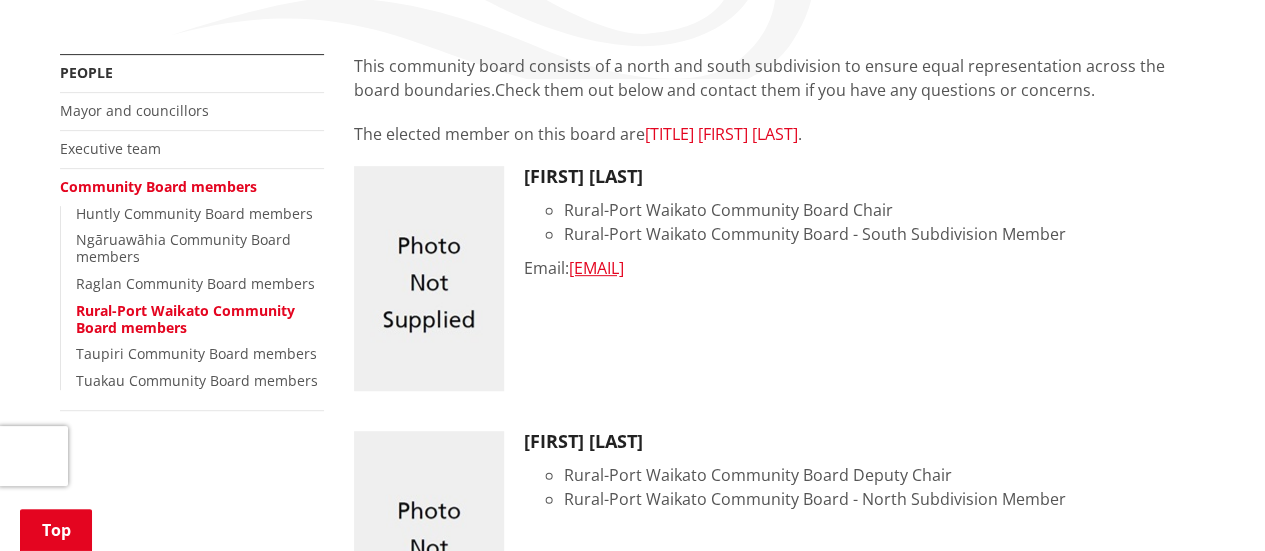 click on "Councillor [NAME] [NAME]" at bounding box center [721, 134] 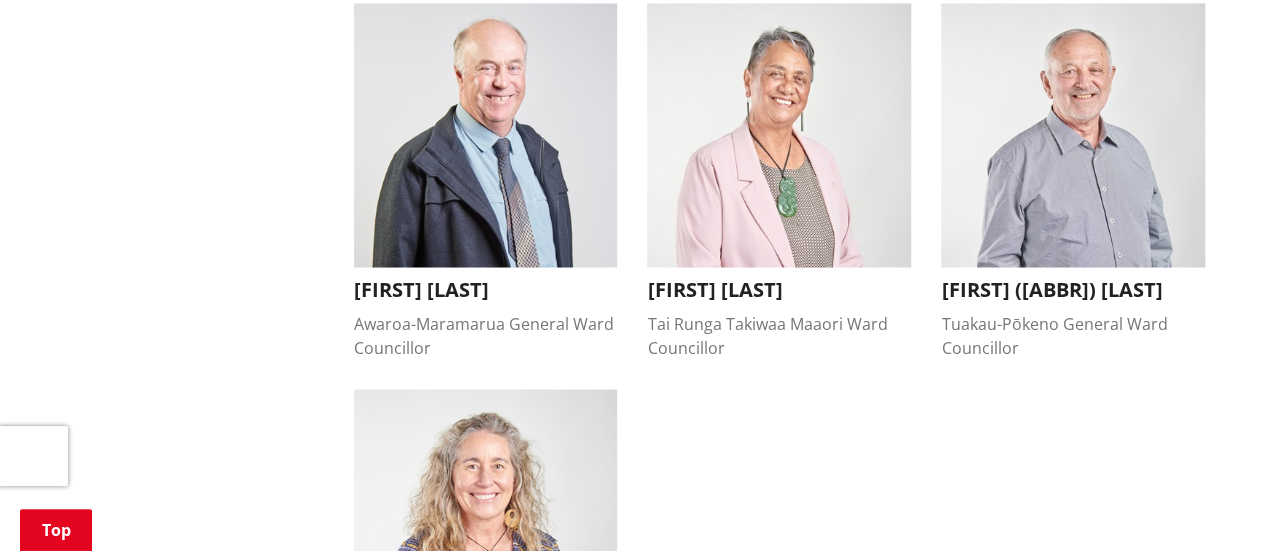 scroll, scrollTop: 1750, scrollLeft: 0, axis: vertical 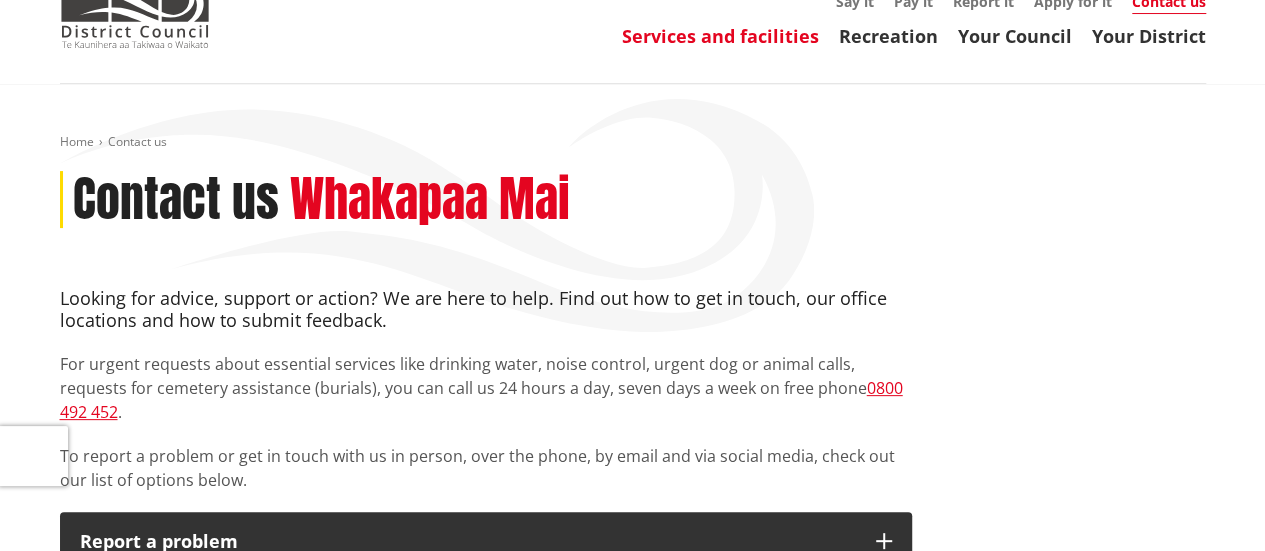 click on "Services and facilities" at bounding box center (720, 36) 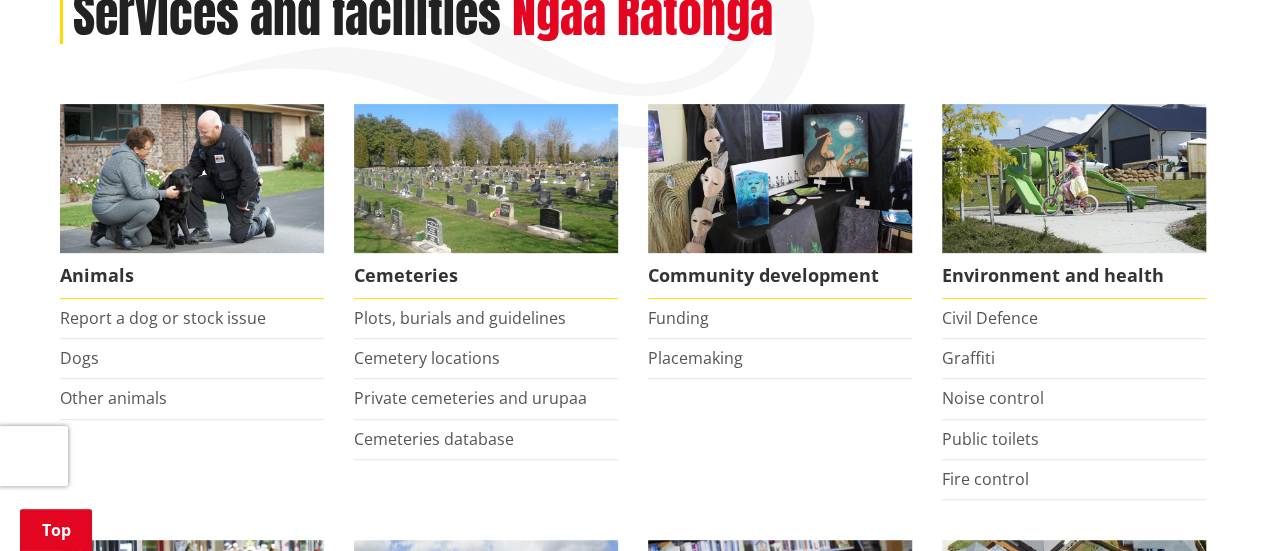scroll, scrollTop: 350, scrollLeft: 0, axis: vertical 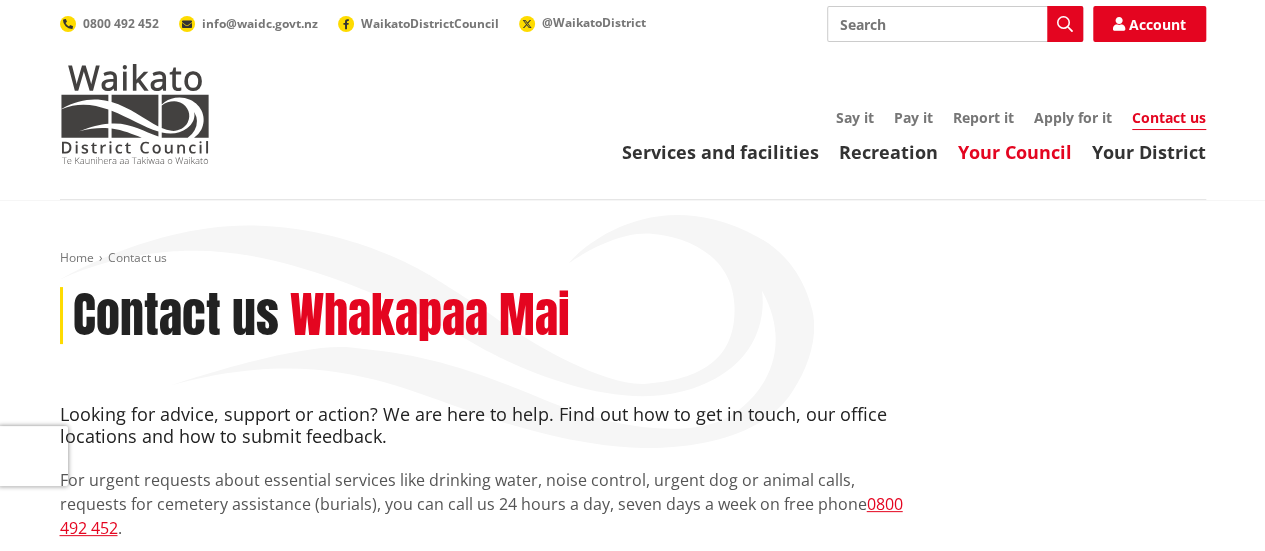 click on "Your Council" at bounding box center [1015, 152] 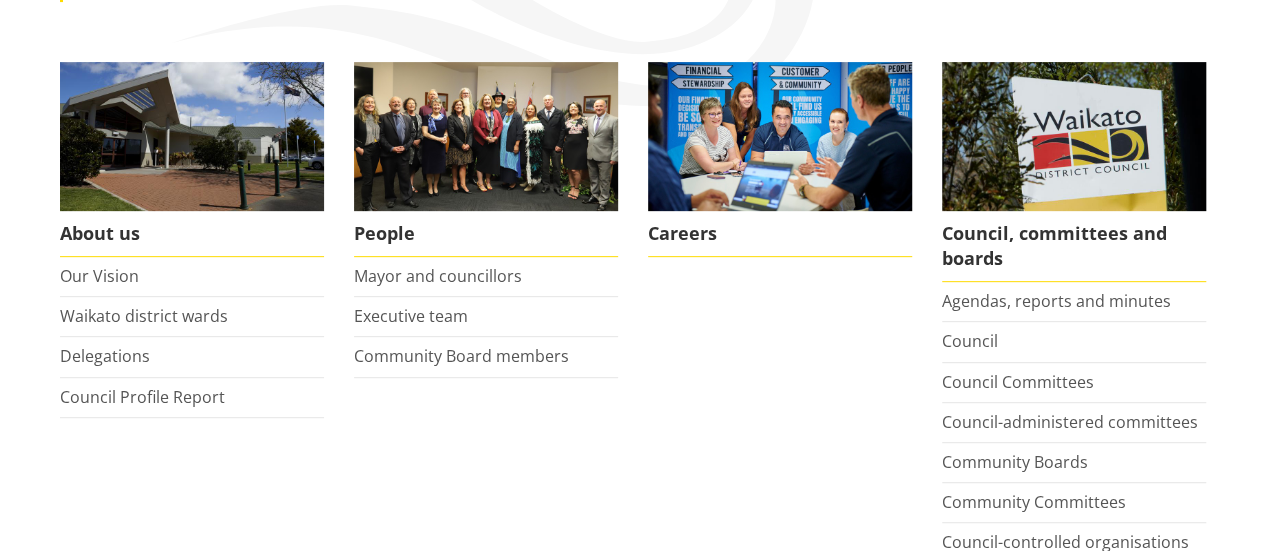 scroll, scrollTop: 116, scrollLeft: 0, axis: vertical 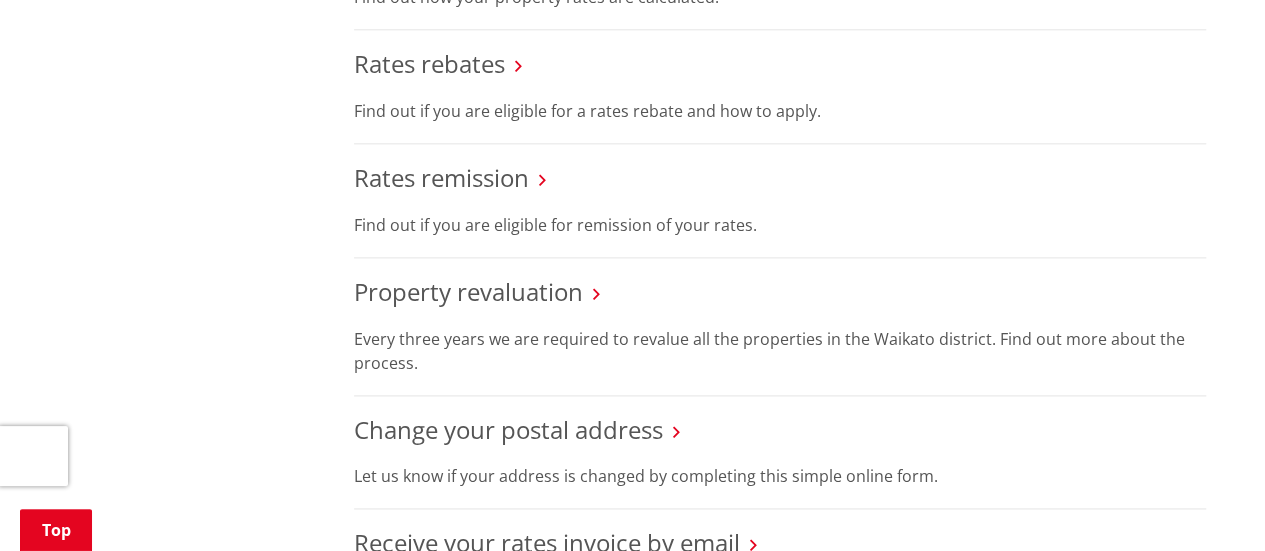 click at bounding box center [518, 66] 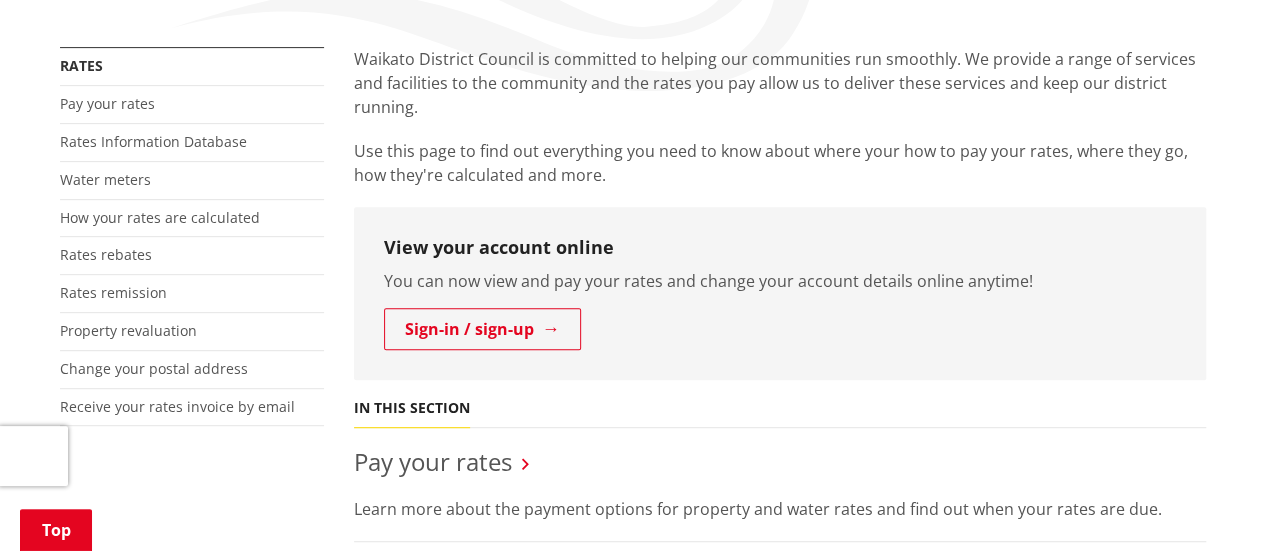 scroll, scrollTop: 350, scrollLeft: 0, axis: vertical 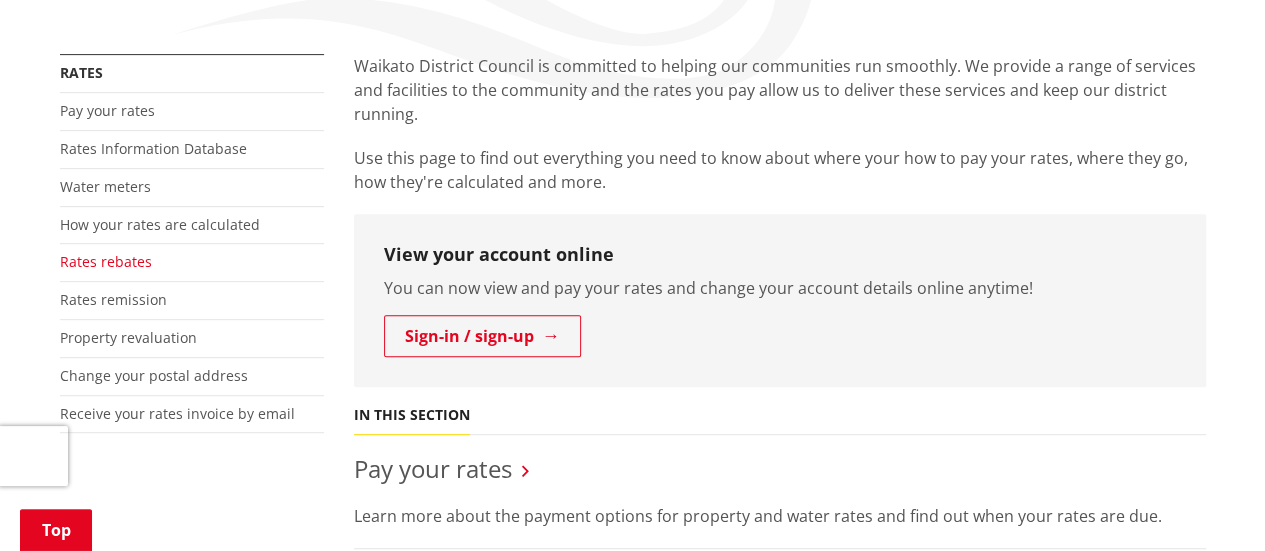 click on "Rates rebates" at bounding box center [106, 261] 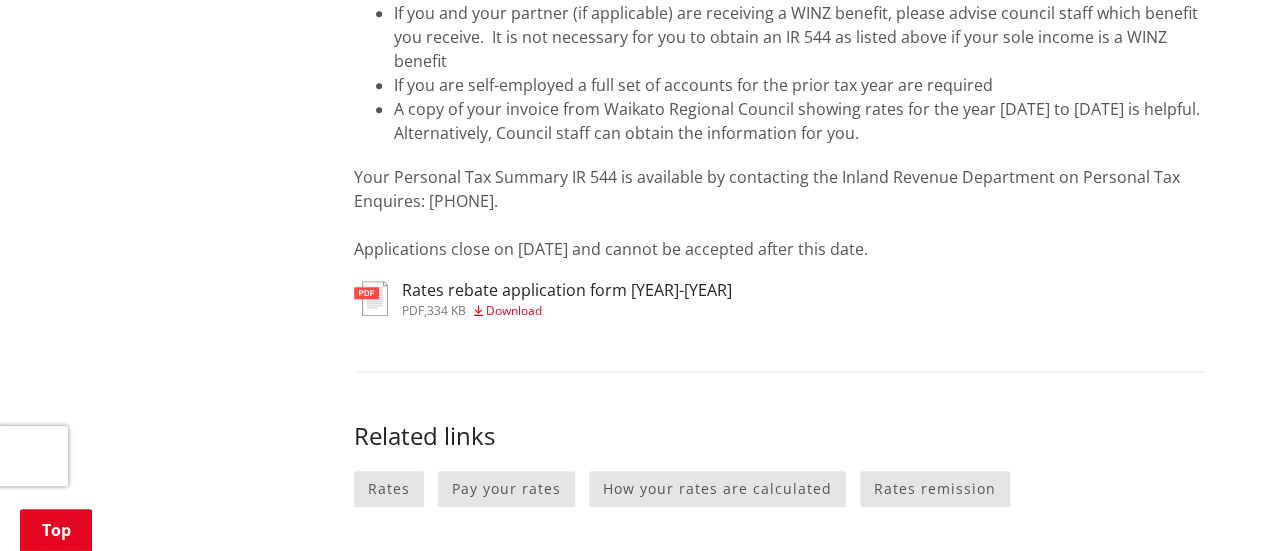 scroll, scrollTop: 816, scrollLeft: 0, axis: vertical 